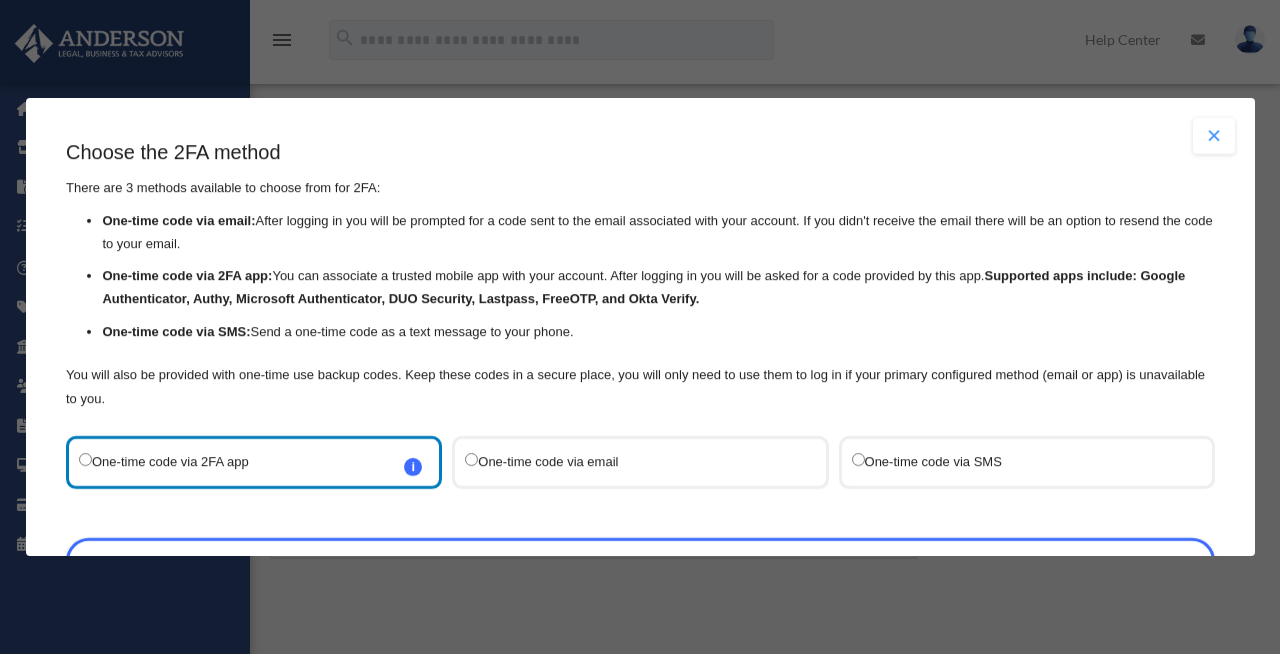 scroll, scrollTop: 0, scrollLeft: 0, axis: both 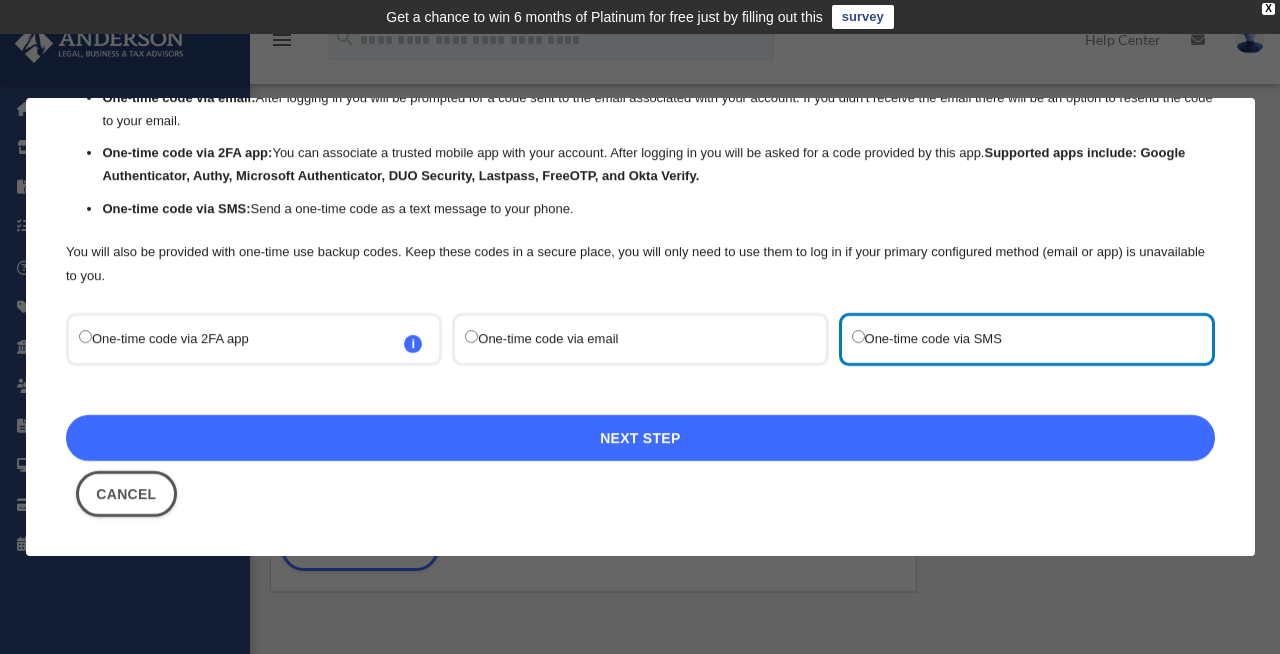 click on "Next Step" at bounding box center [640, 438] 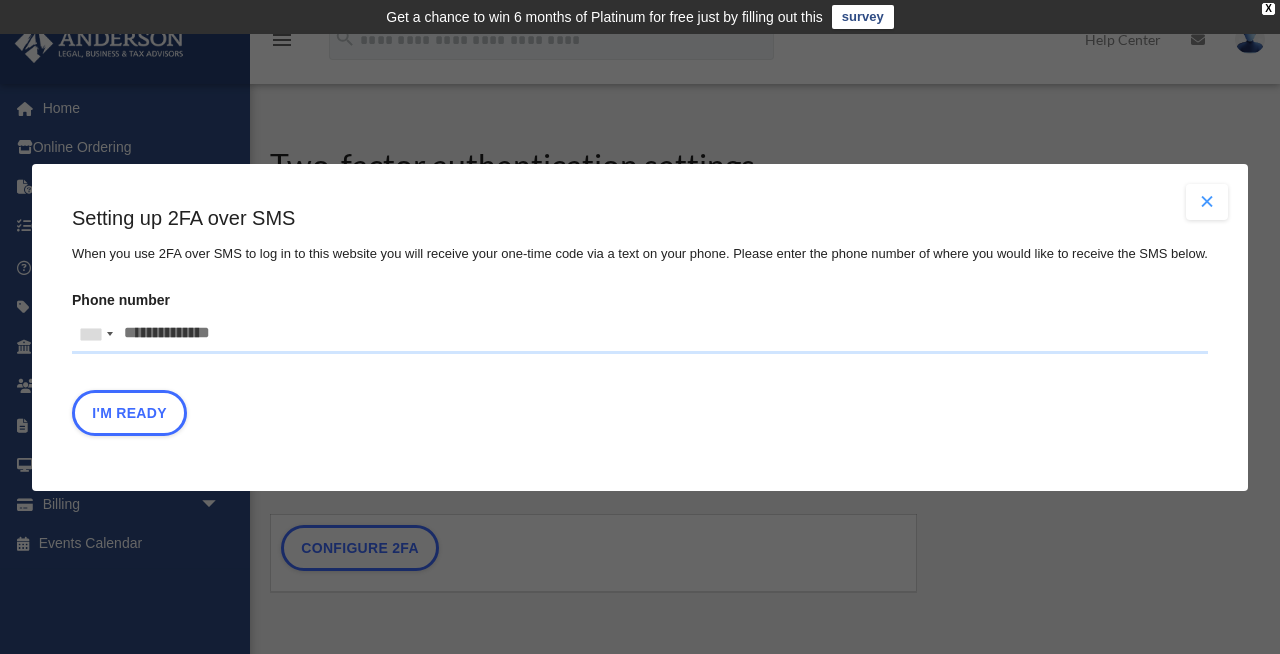 scroll, scrollTop: 0, scrollLeft: 0, axis: both 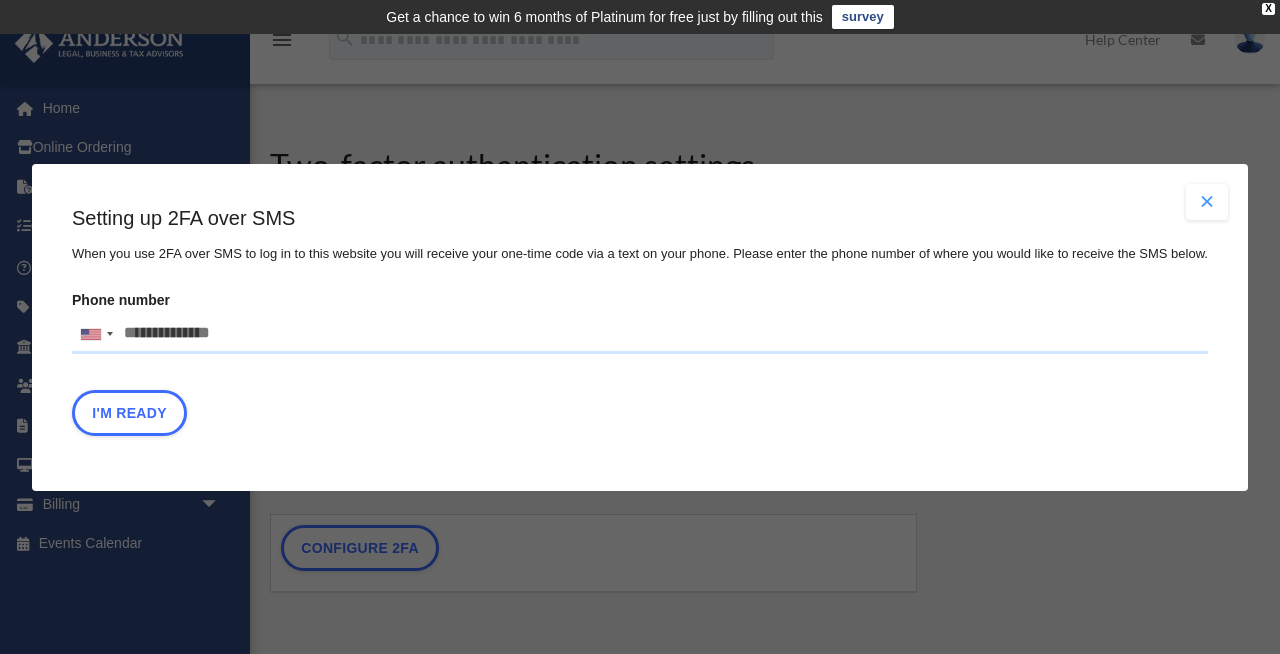 click on "Phone number						 United States +1 United Kingdom +44 Afghanistan (‫افغانستان‬‎) +93 Albania (Shqipëri) +355 Algeria (‫الجزائر‬‎) +213 American Samoa +1 Andorra +376 Angola +244 Anguilla +1 Antigua and Barbuda +1 Argentina +54 Armenia (Հայաստան) +374 Aruba +297 Ascension Island +247 Australia +61 Austria (Österreich) +43 Azerbaijan (Azərbaycan) +994 Bahamas +1 Bahrain (‫البحرين‬‎) +973 Bangladesh (বাংলাদেশ) +880 Barbados +1 Belarus (Беларусь) +375 Belgium (België) +32 Belize +501 Benin (Bénin) +229 Bermuda +1 Bhutan (འབྲུག) +975 Bolivia +591 Bosnia and Herzegovina (Босна и Херцеговина) +387 Botswana +267 Brazil (Brasil) +55 British Indian Ocean Territory +246 British Virgin Islands +1 Brunei +673 Bulgaria (България) +359 Burkina Faso +226 Burundi (Uburundi) +257 Cambodia (កម្ពុជា) +855 Cameroon (Cameroun) +237 Canada +1 Cape Verde (Kabu Verdi) +238 Caribbean Netherlands +599" at bounding box center (640, 334) 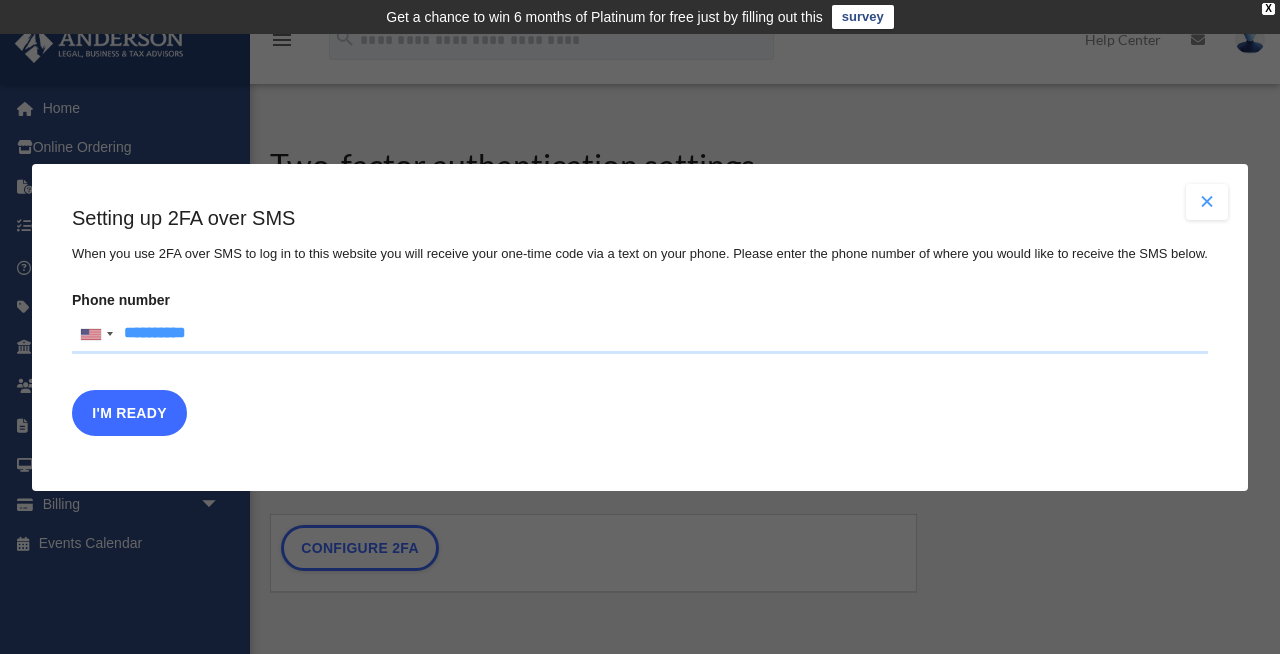 click on "I'm Ready" at bounding box center (129, 412) 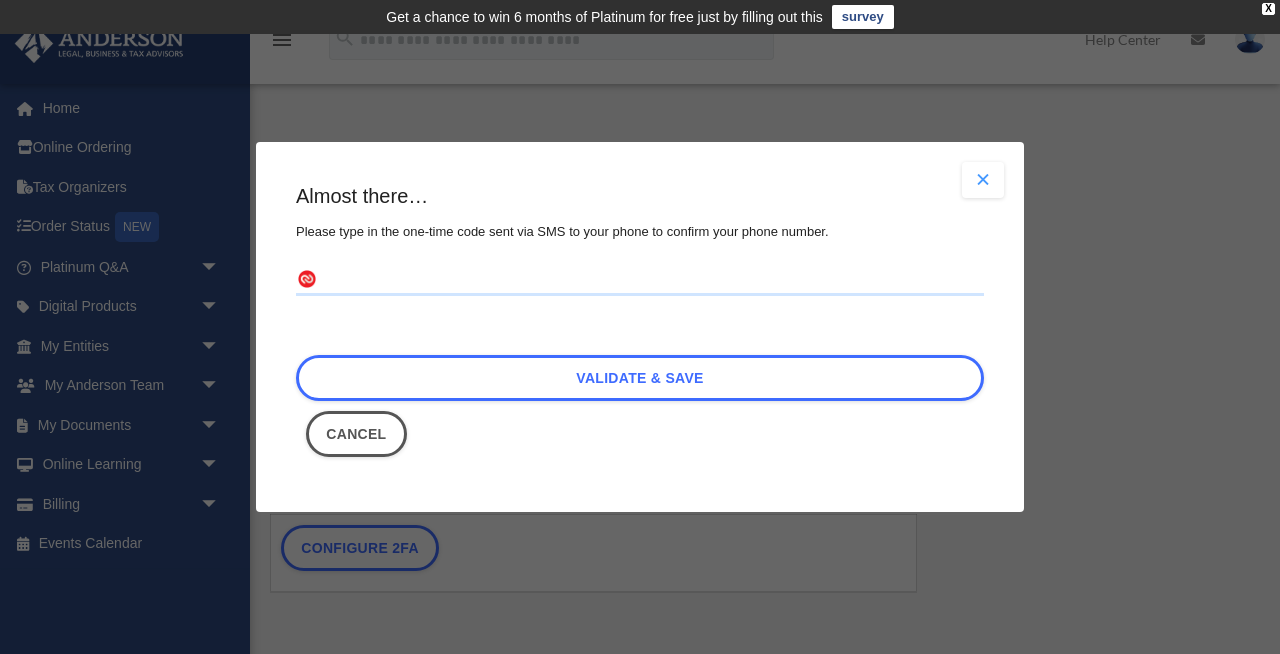 click at bounding box center (640, 280) 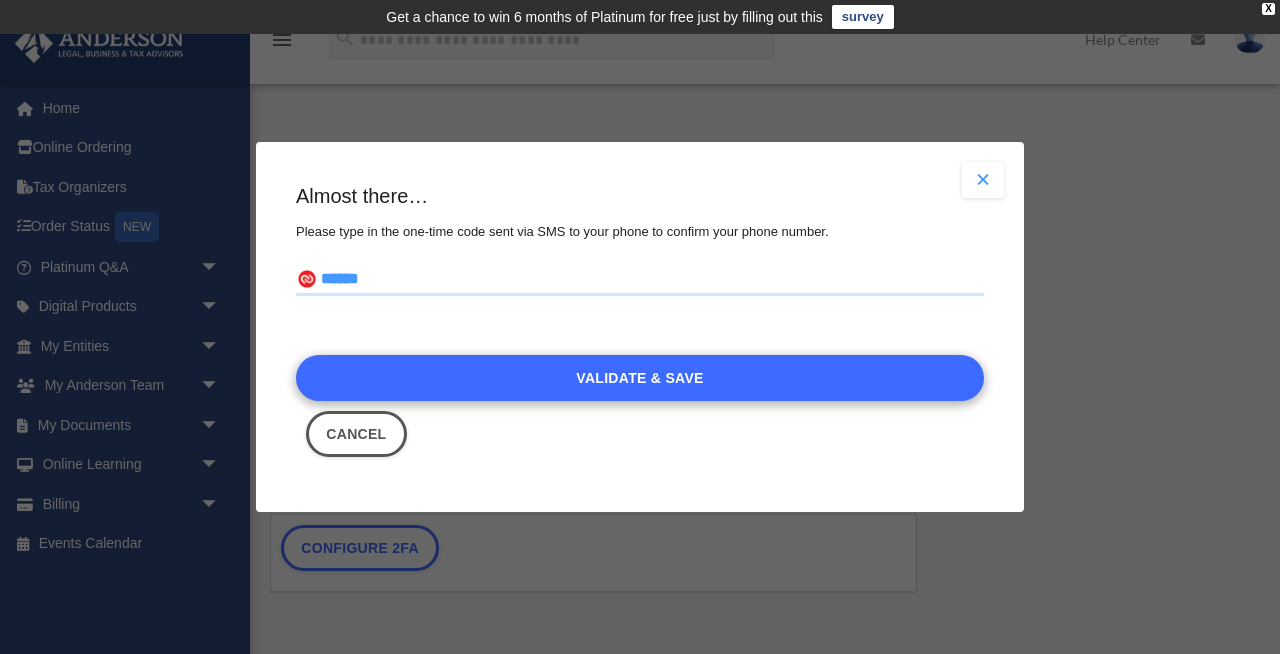 type on "******" 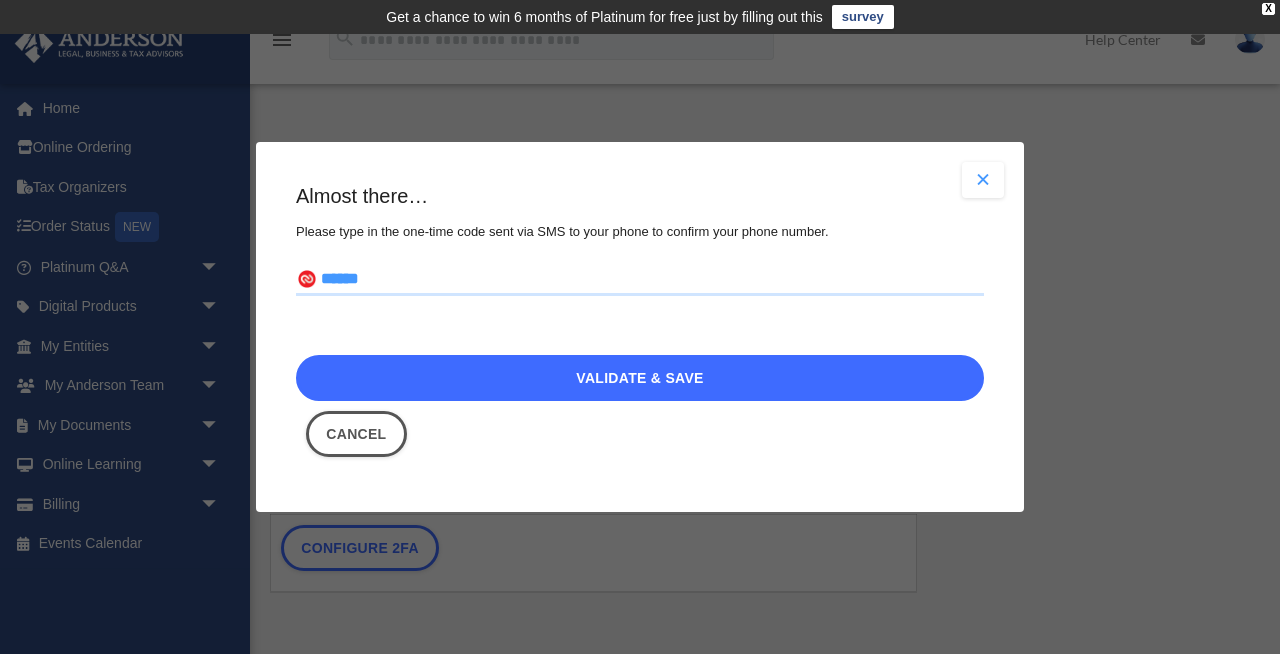 click on "Validate & Save" at bounding box center (640, 378) 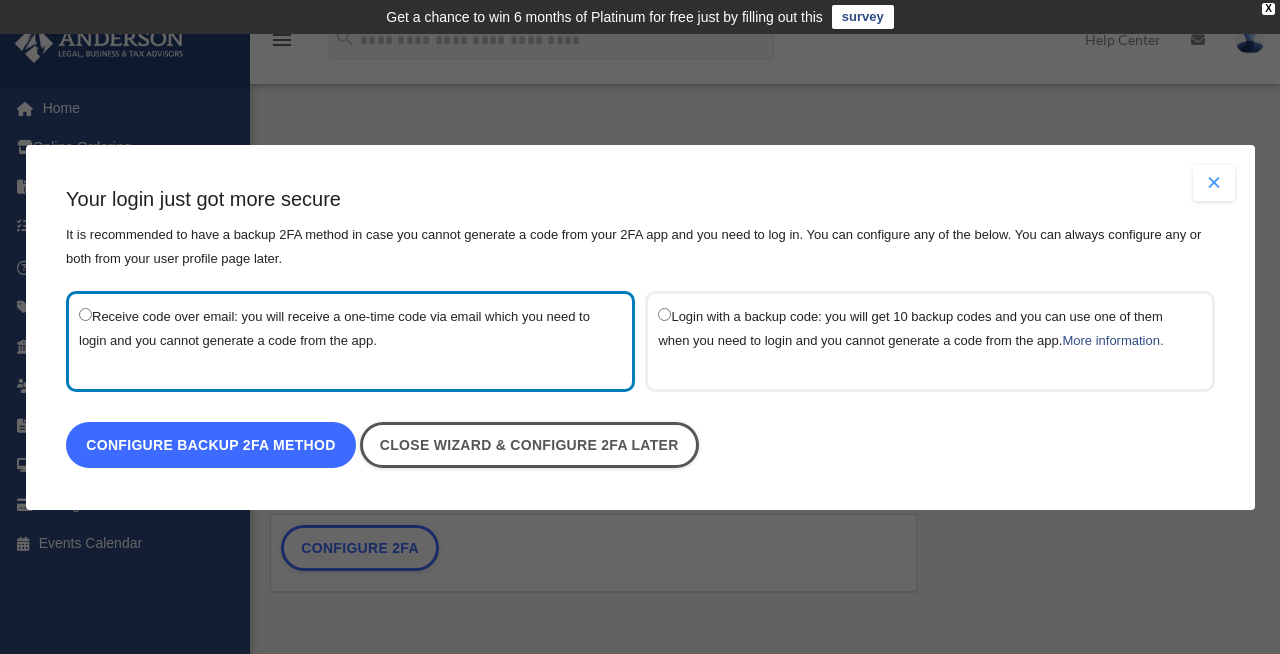 click on "Configure backup 2FA method" at bounding box center (211, 445) 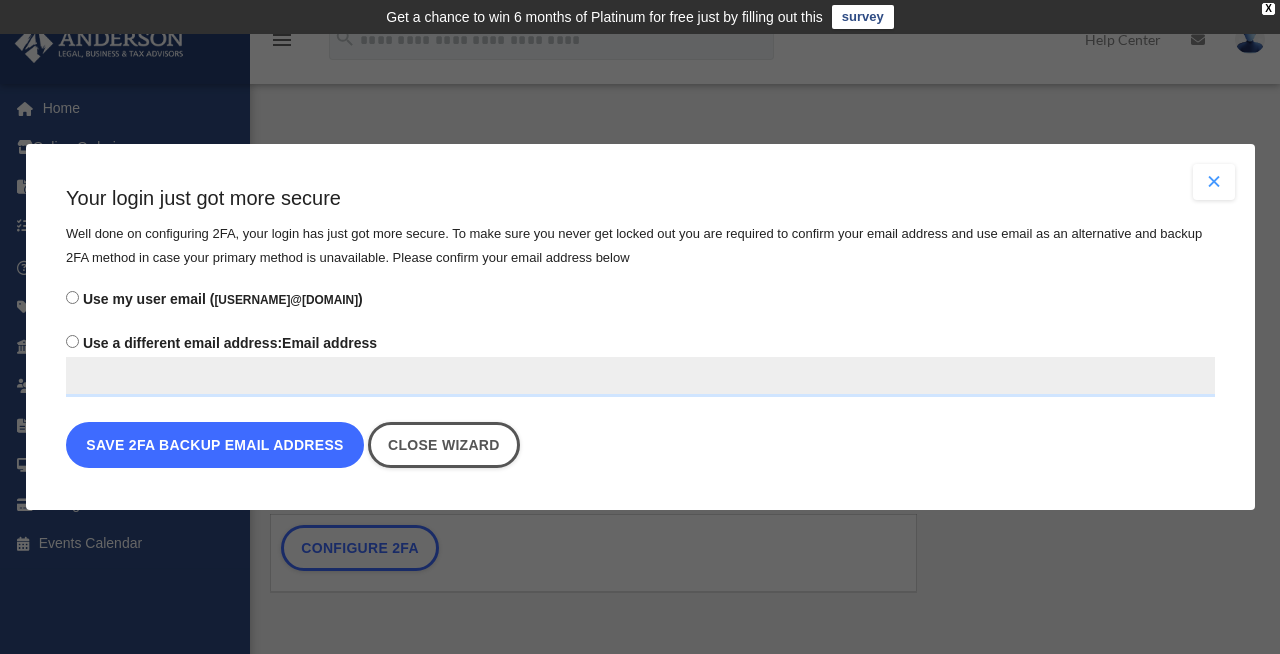 click on "Save 2FA backup email address" at bounding box center (215, 445) 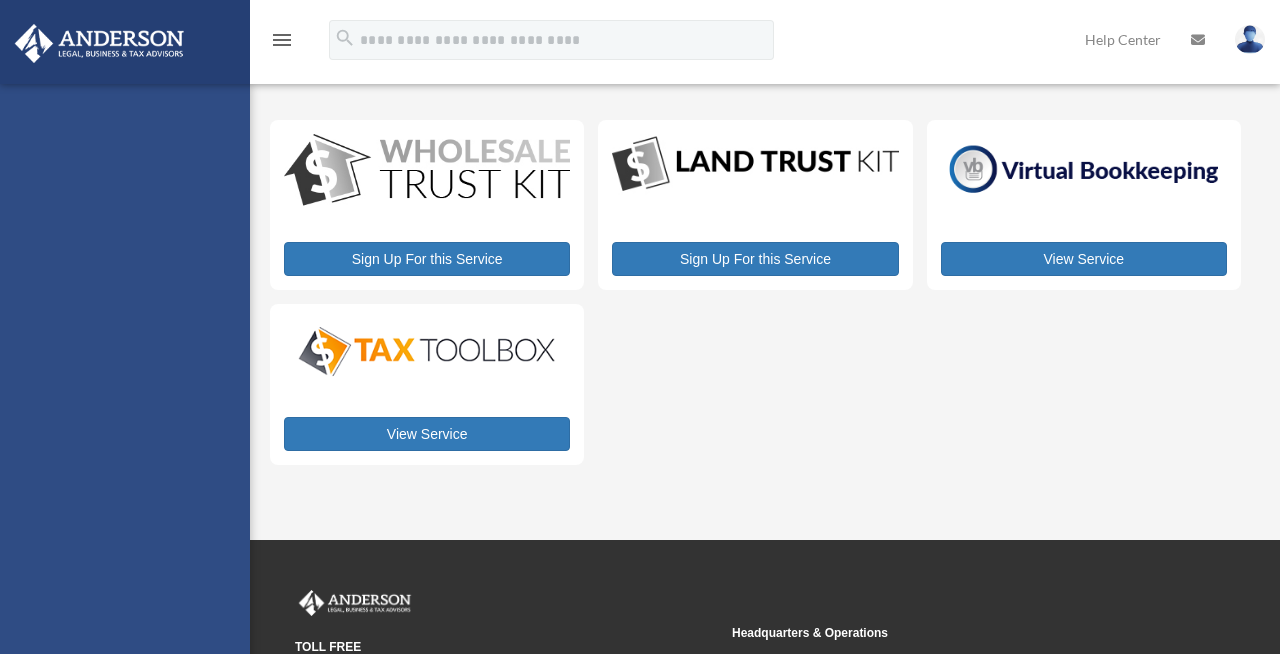 scroll, scrollTop: 0, scrollLeft: 0, axis: both 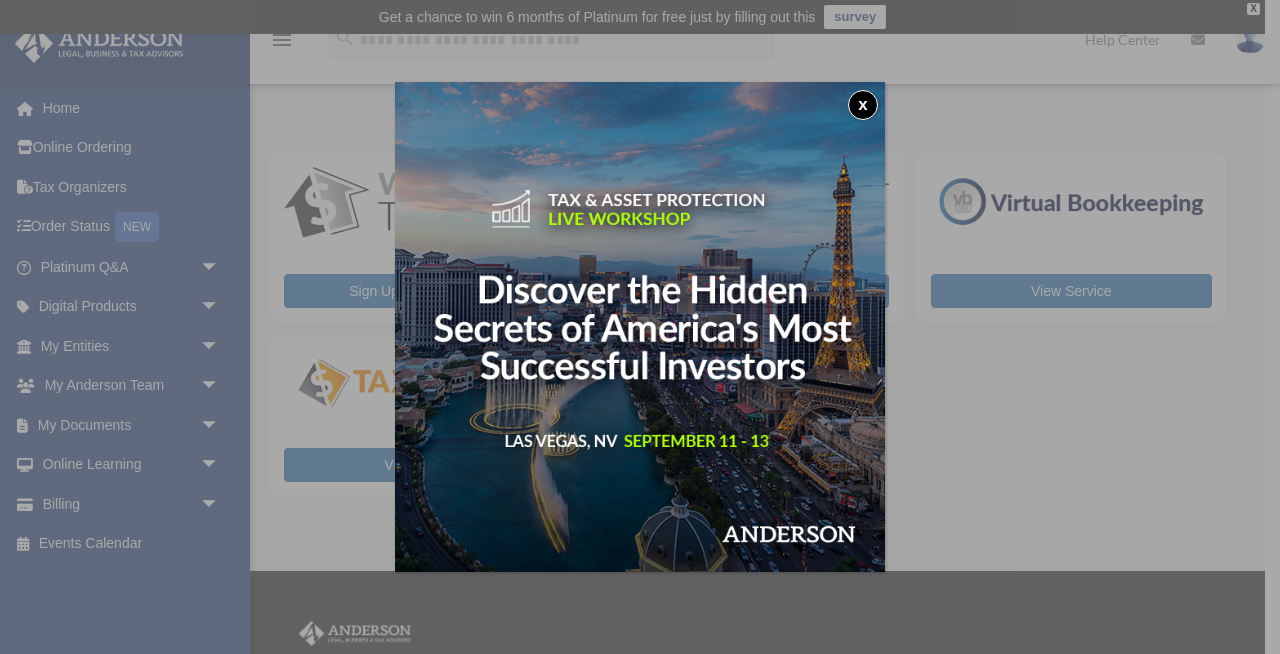 click on "x" at bounding box center (863, 105) 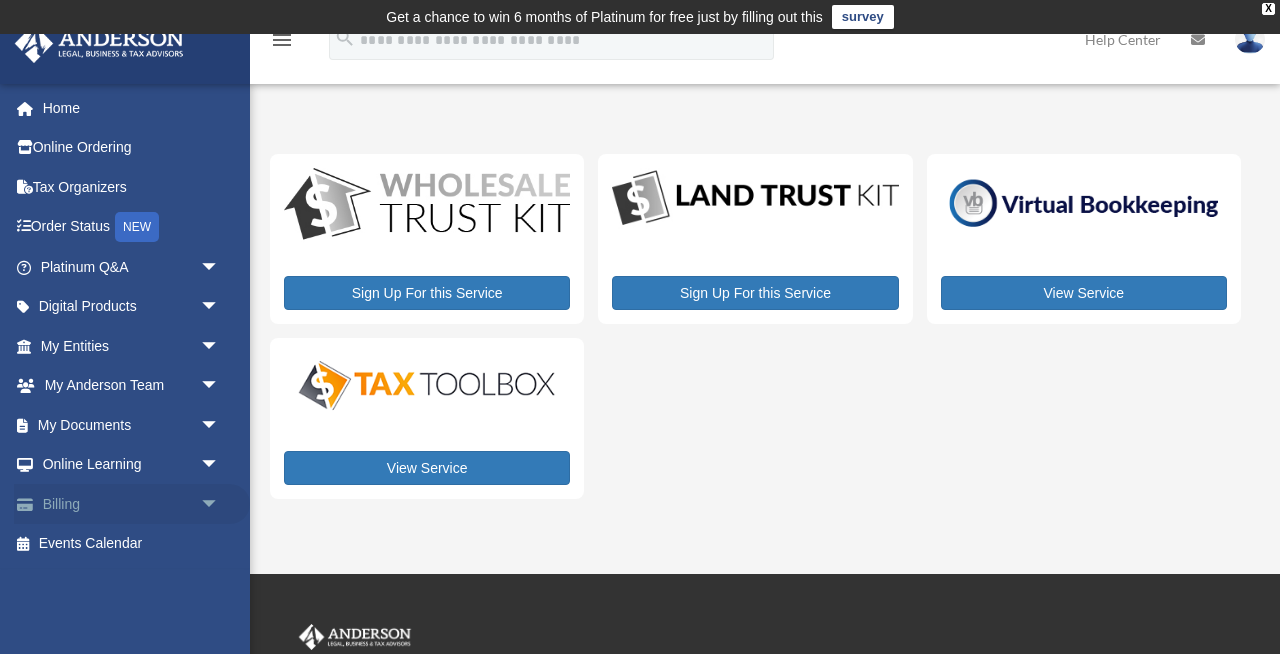 click on "arrow_drop_down" at bounding box center (220, 504) 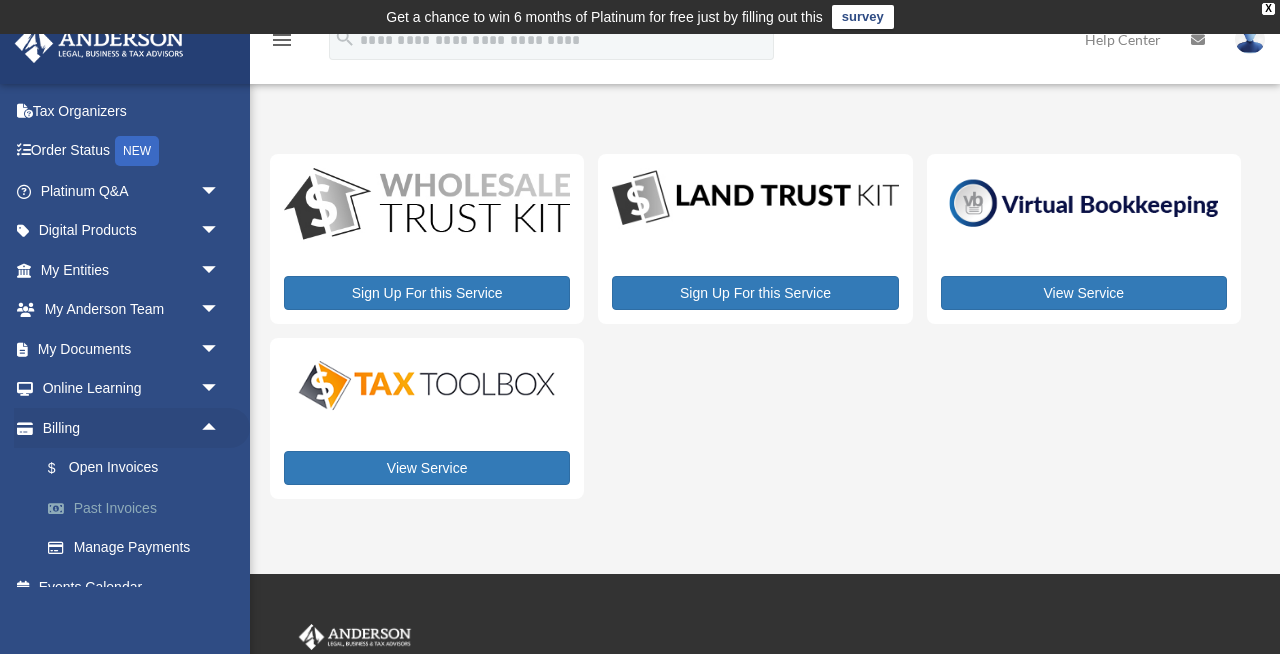 scroll, scrollTop: 100, scrollLeft: 0, axis: vertical 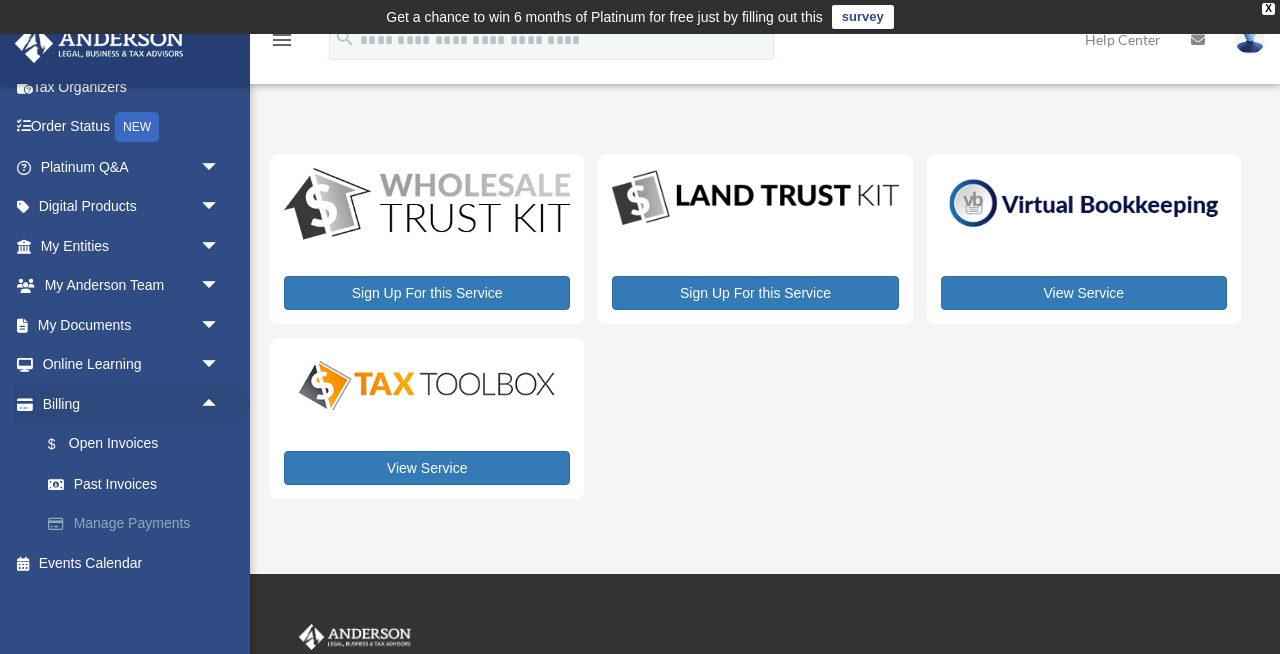 click on "Manage Payments" at bounding box center (139, 524) 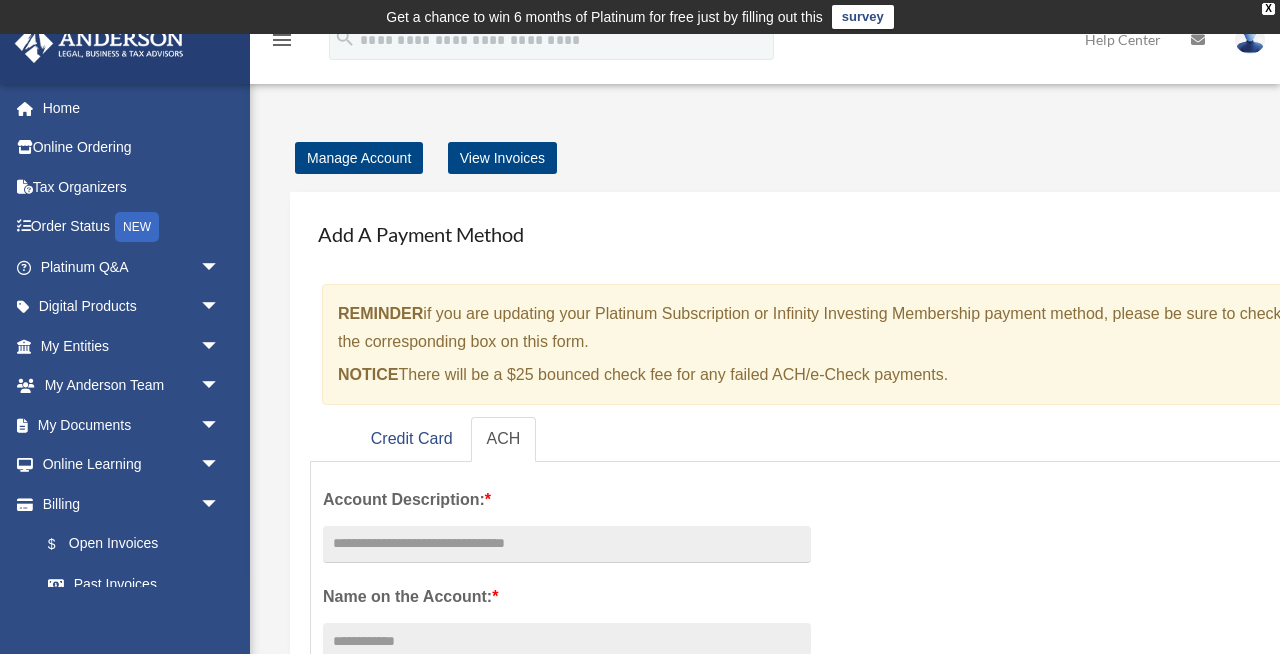 scroll, scrollTop: 9, scrollLeft: 0, axis: vertical 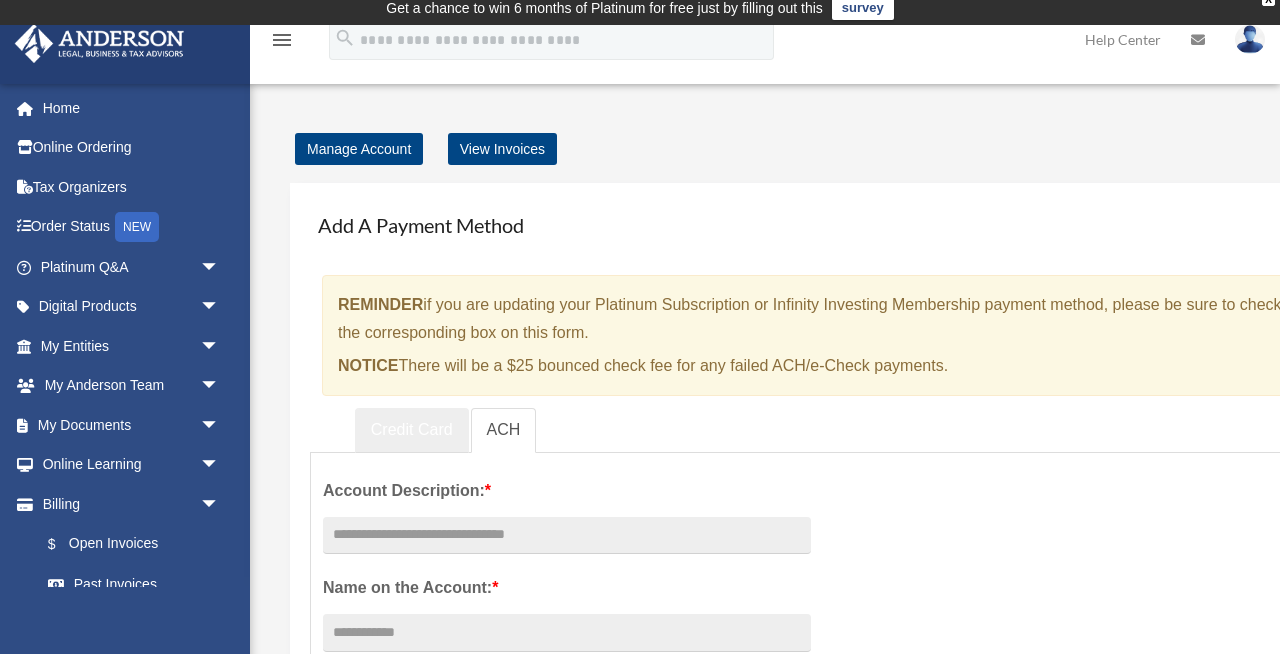 click on "Credit Card" at bounding box center [412, 430] 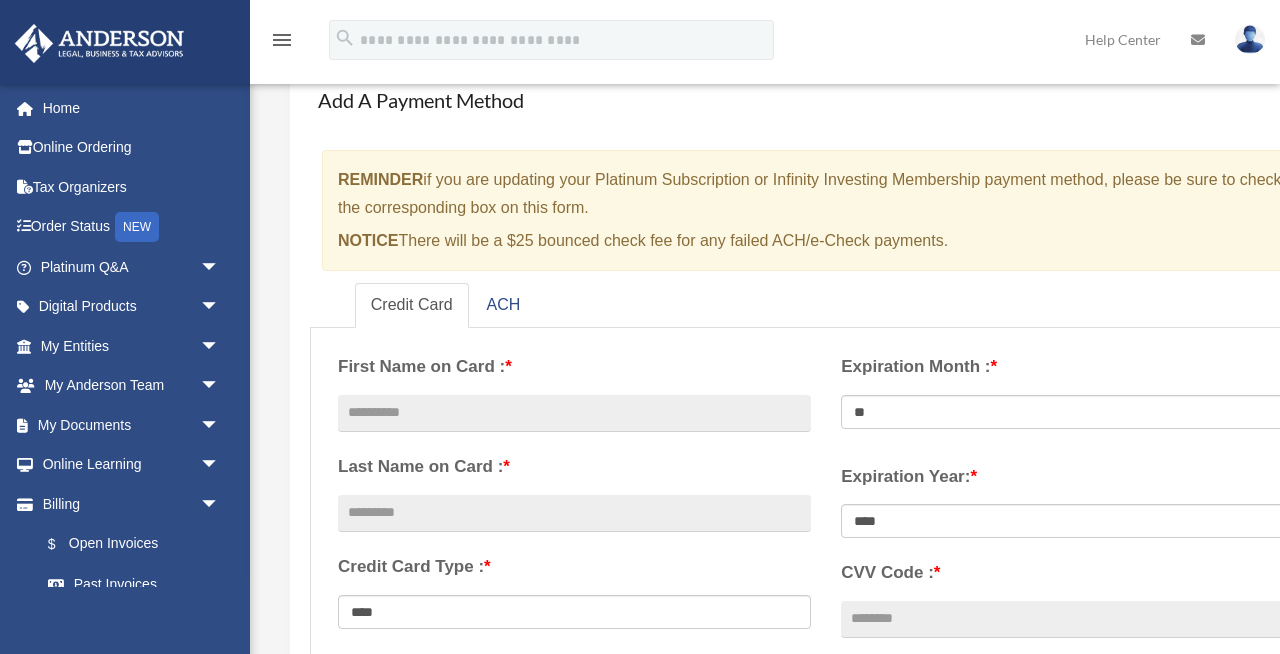 scroll, scrollTop: 132, scrollLeft: 0, axis: vertical 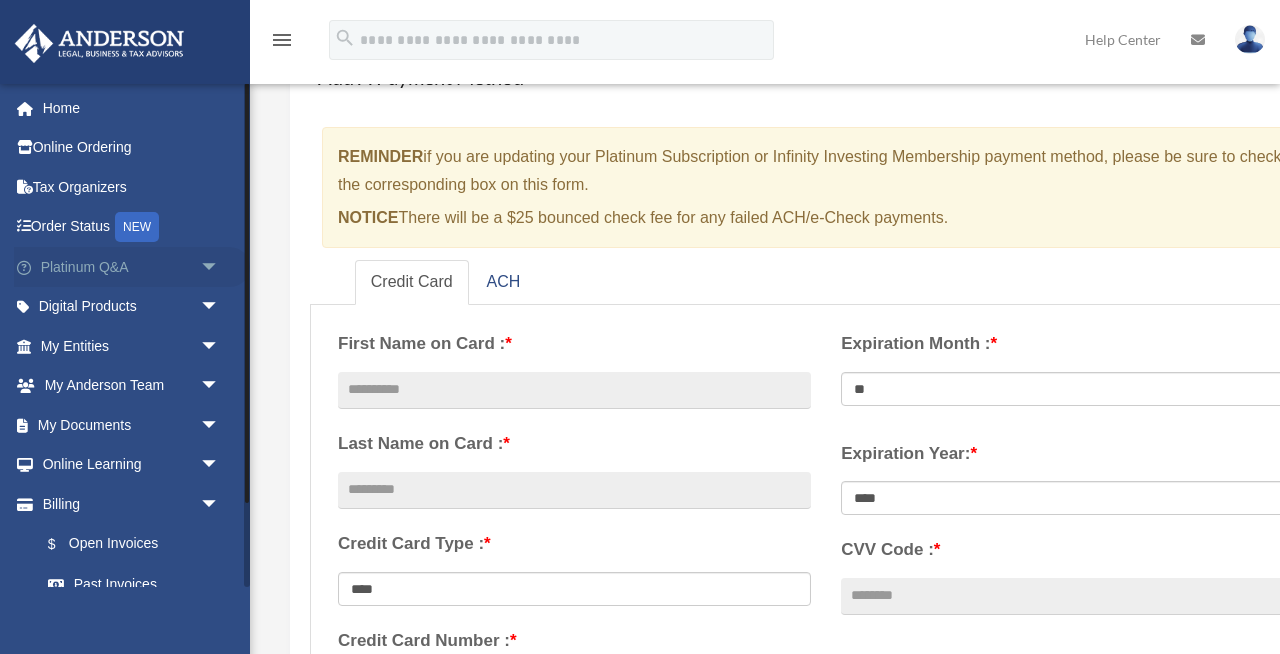 click on "arrow_drop_down" at bounding box center [220, 267] 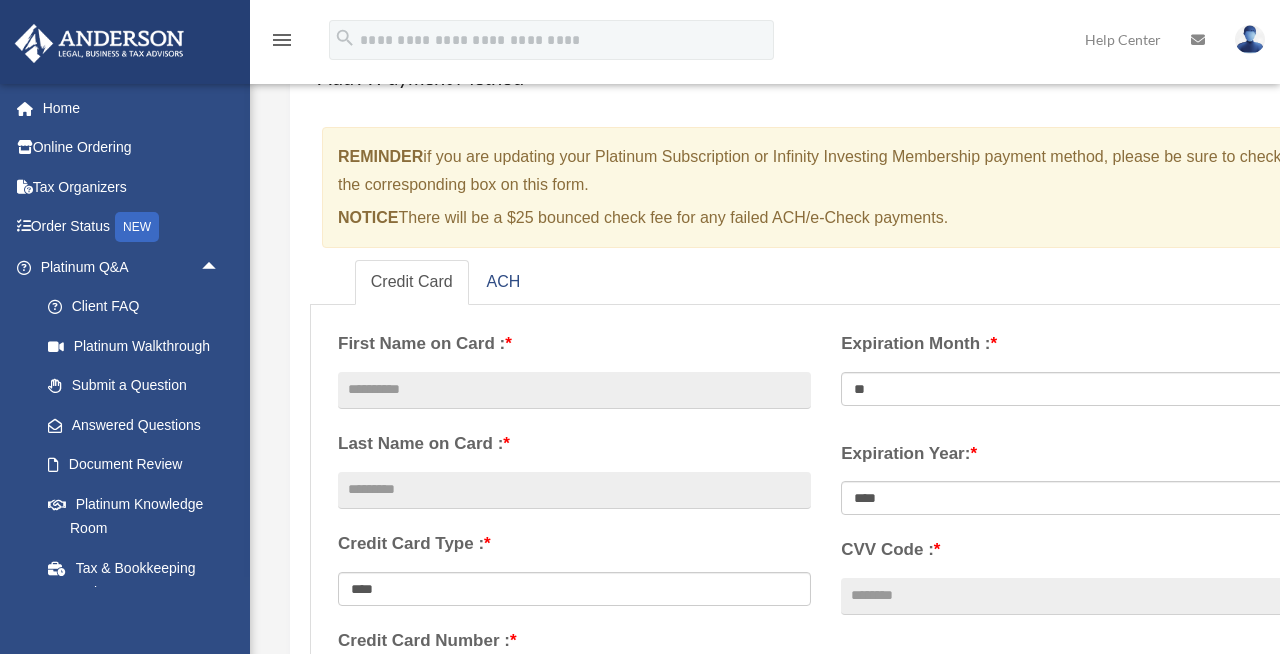 scroll, scrollTop: 176, scrollLeft: 0, axis: vertical 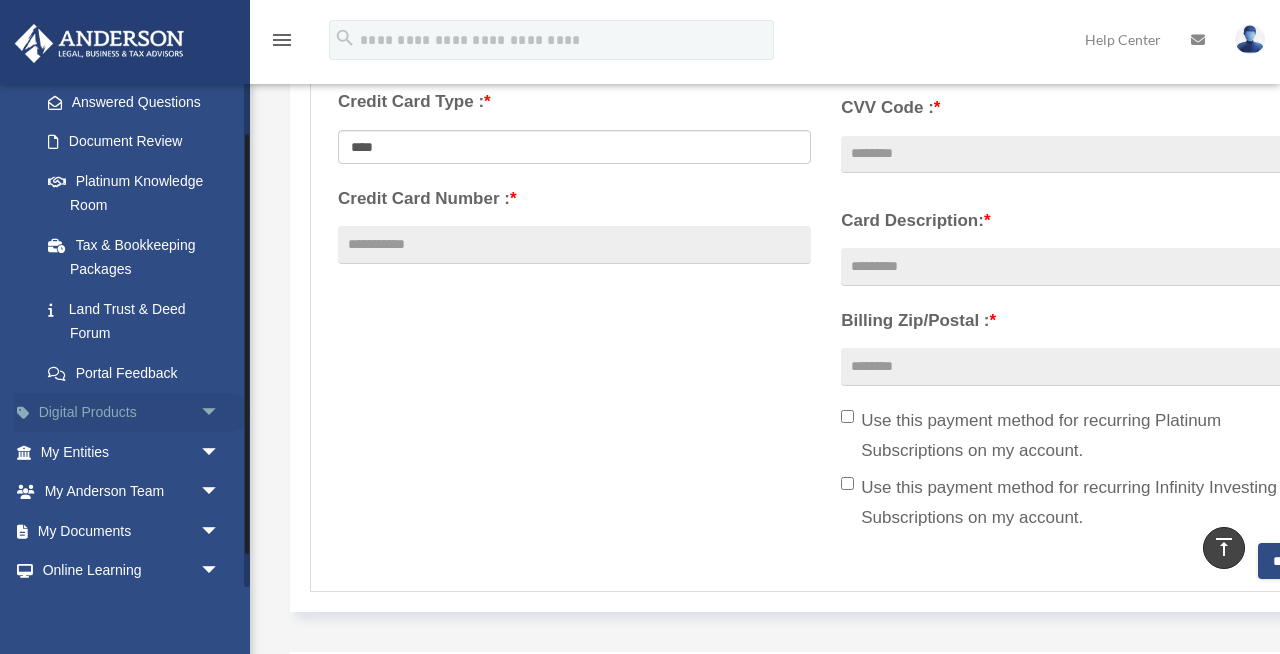 click on "arrow_drop_down" at bounding box center (220, 413) 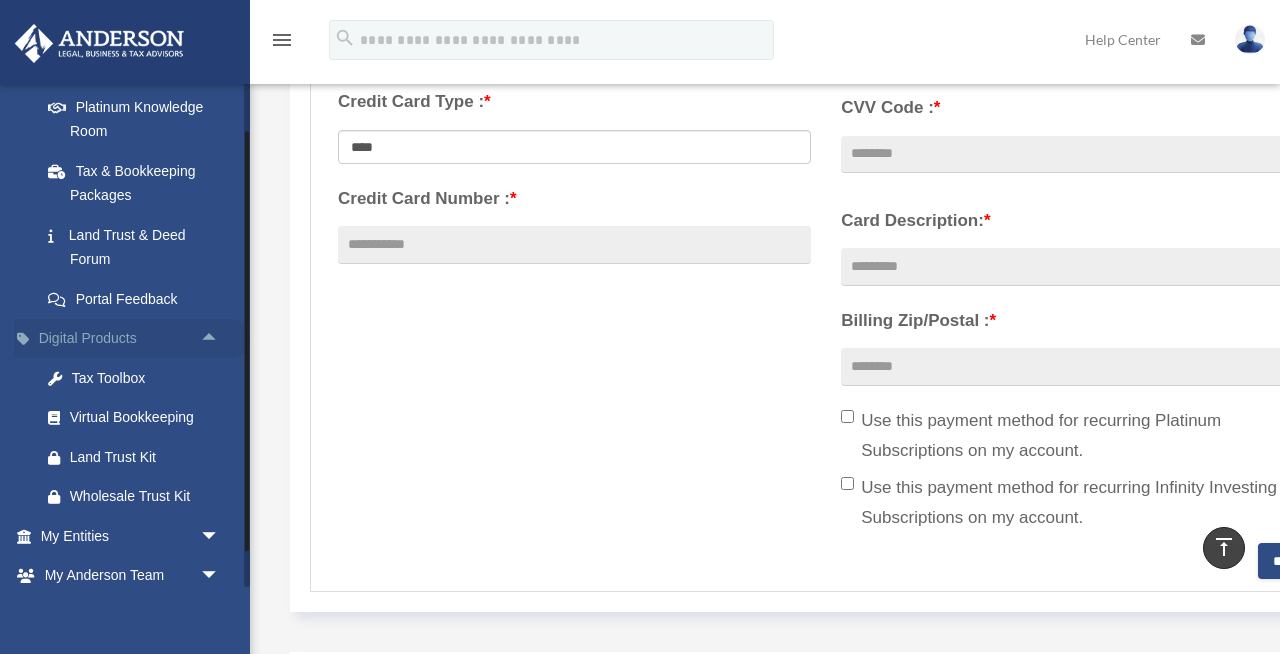scroll, scrollTop: 399, scrollLeft: 0, axis: vertical 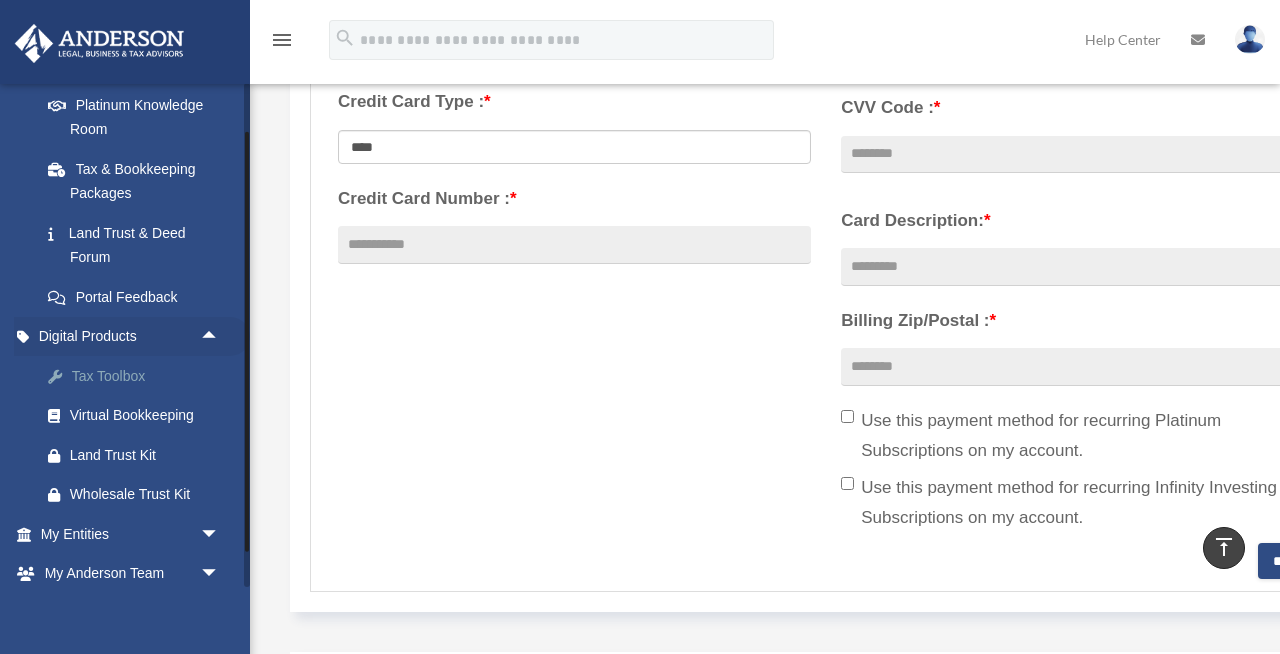 click on "Tax Toolbox" at bounding box center (147, 376) 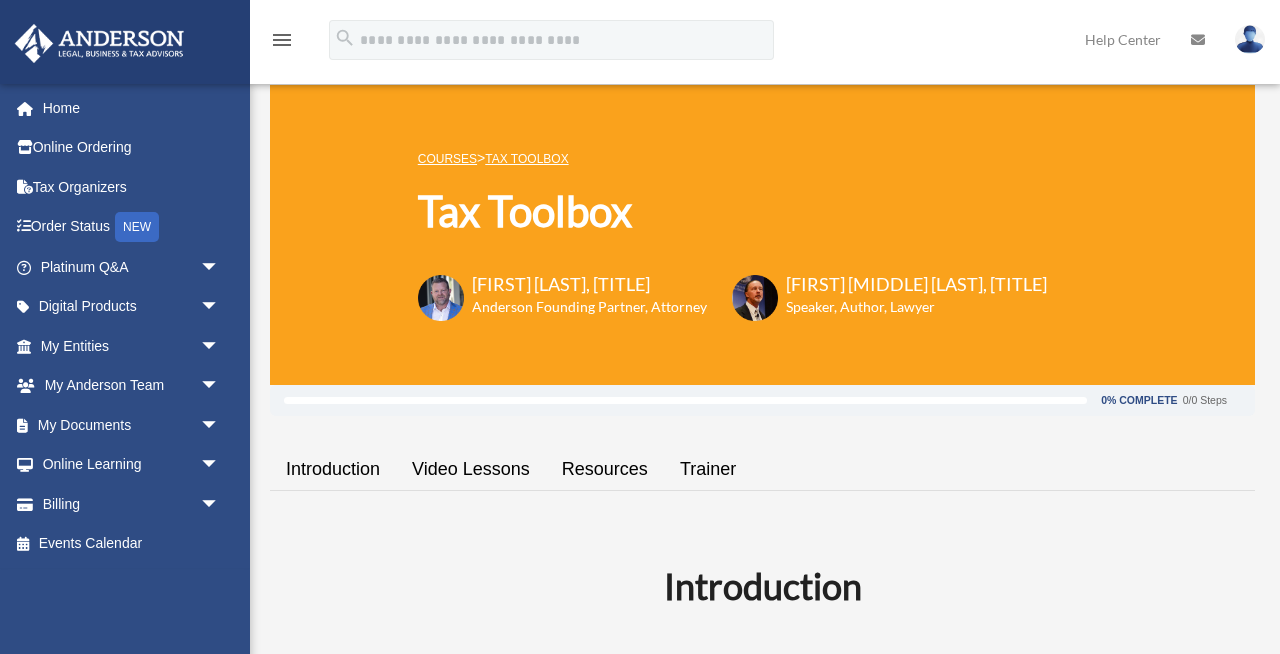 scroll, scrollTop: 0, scrollLeft: 0, axis: both 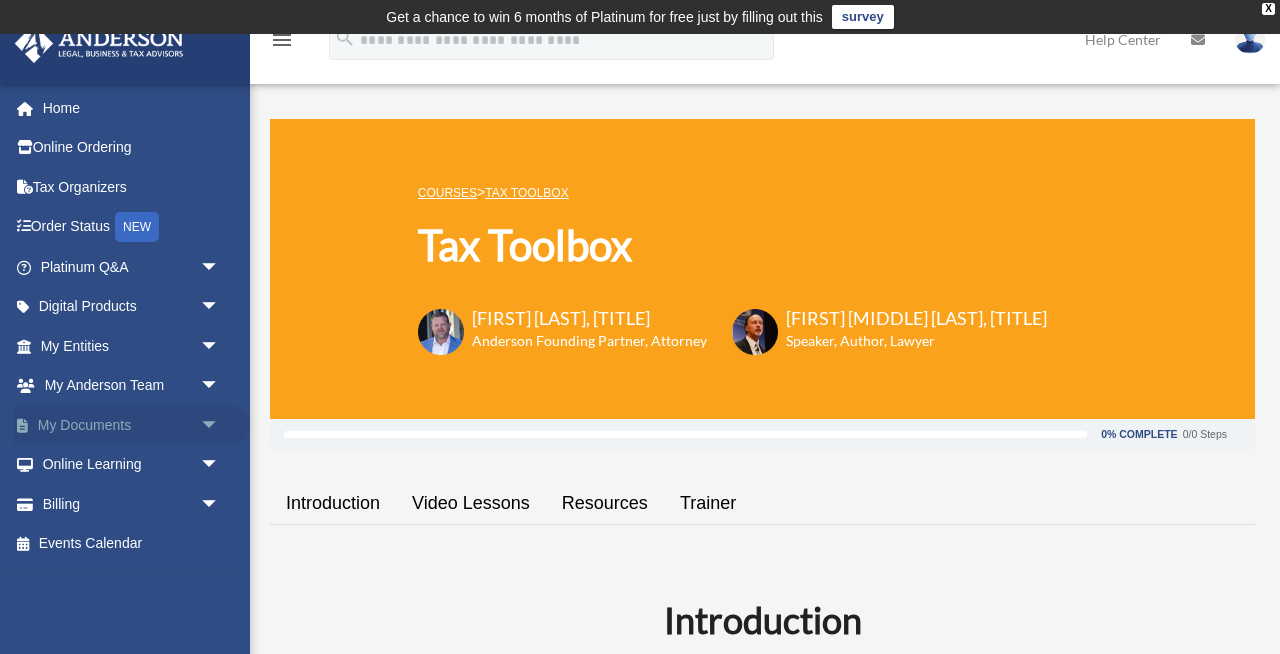 click on "arrow_drop_down" at bounding box center [220, 425] 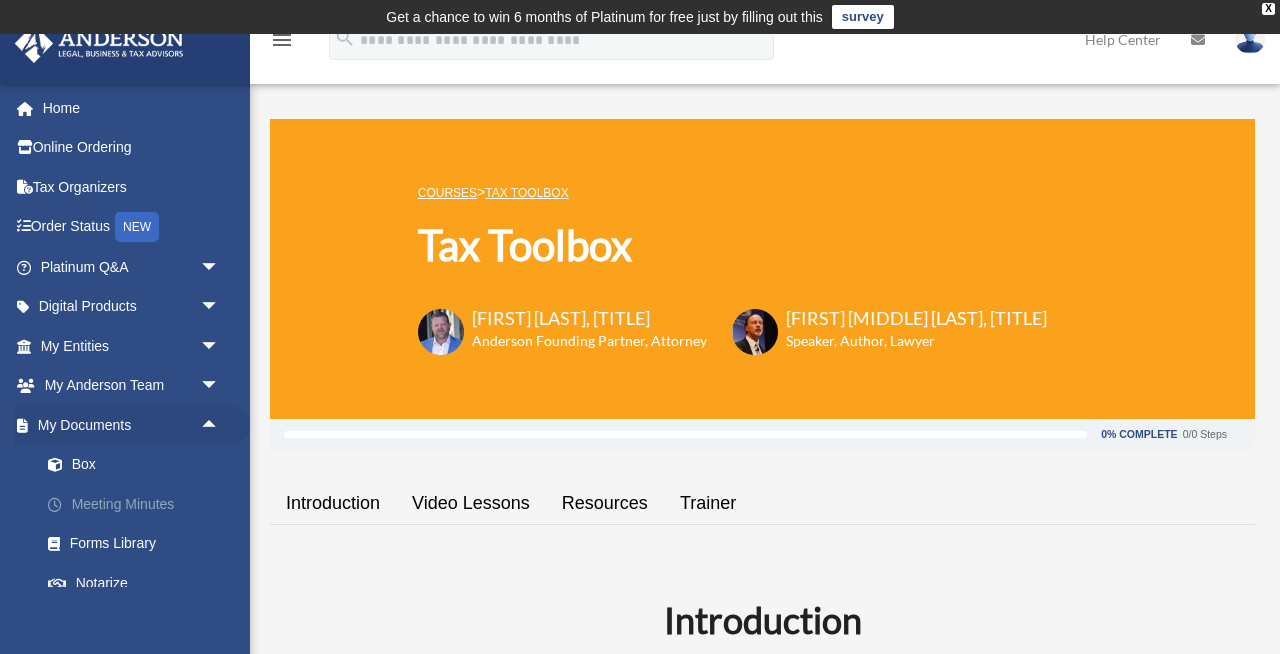 click on "Meeting Minutes" at bounding box center [139, 504] 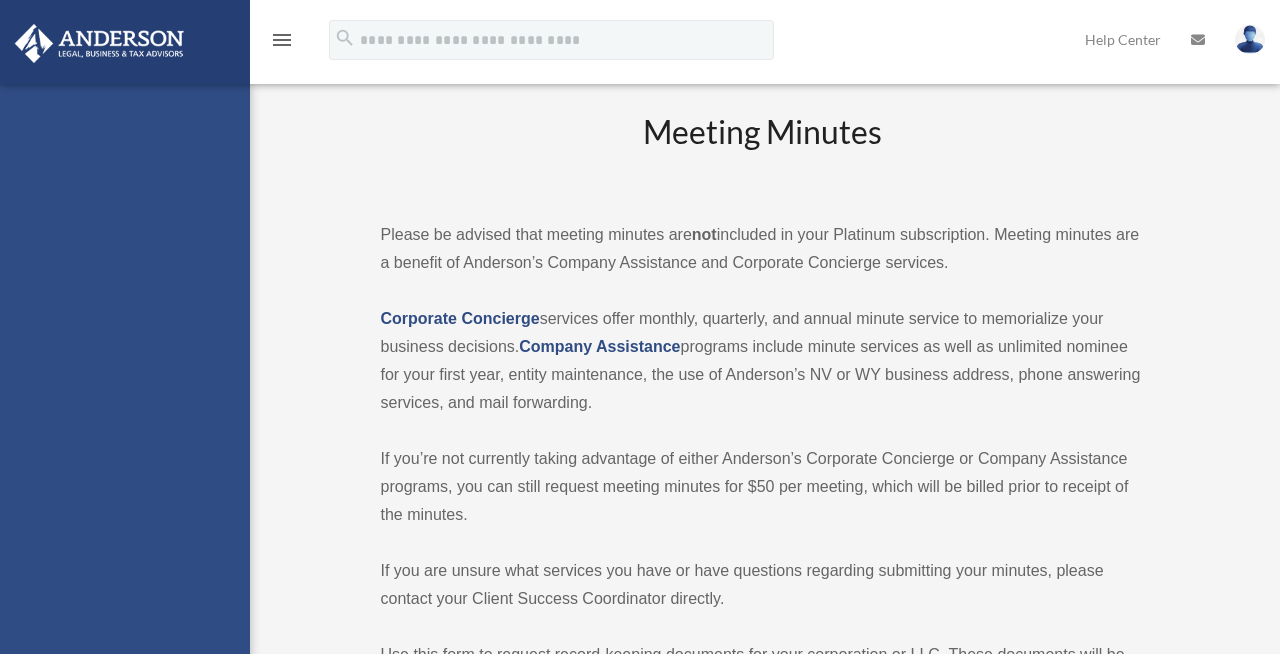 scroll, scrollTop: 0, scrollLeft: 0, axis: both 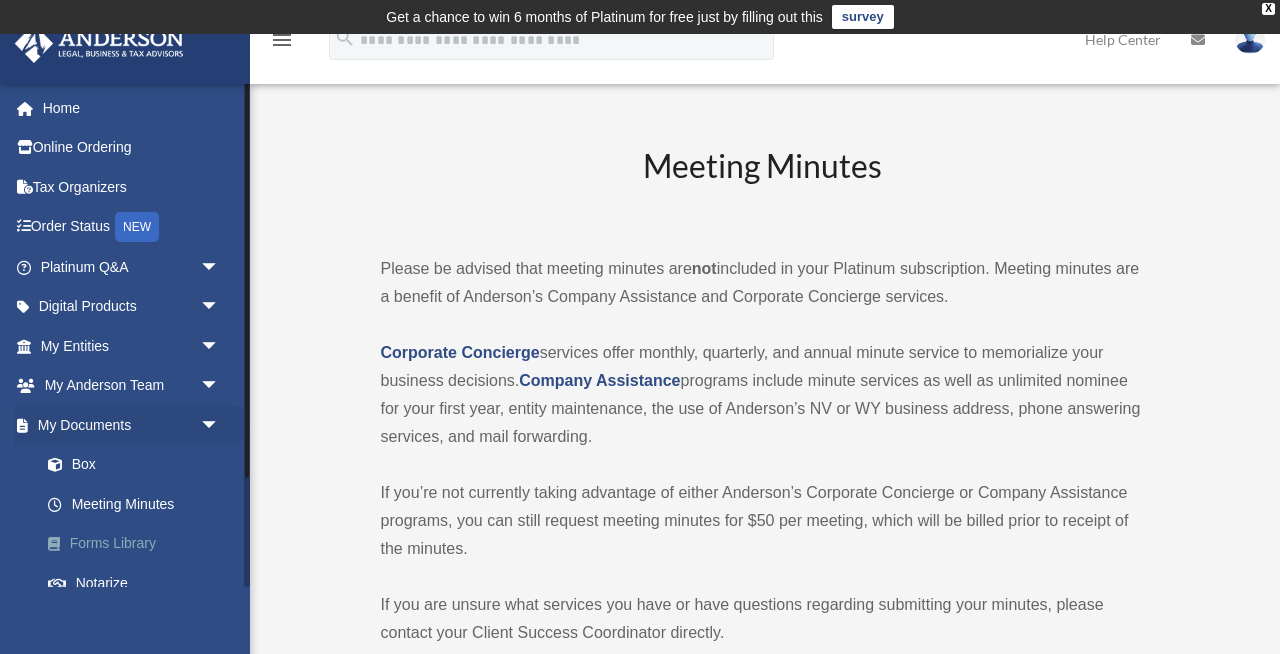 click on "Forms Library" at bounding box center [139, 544] 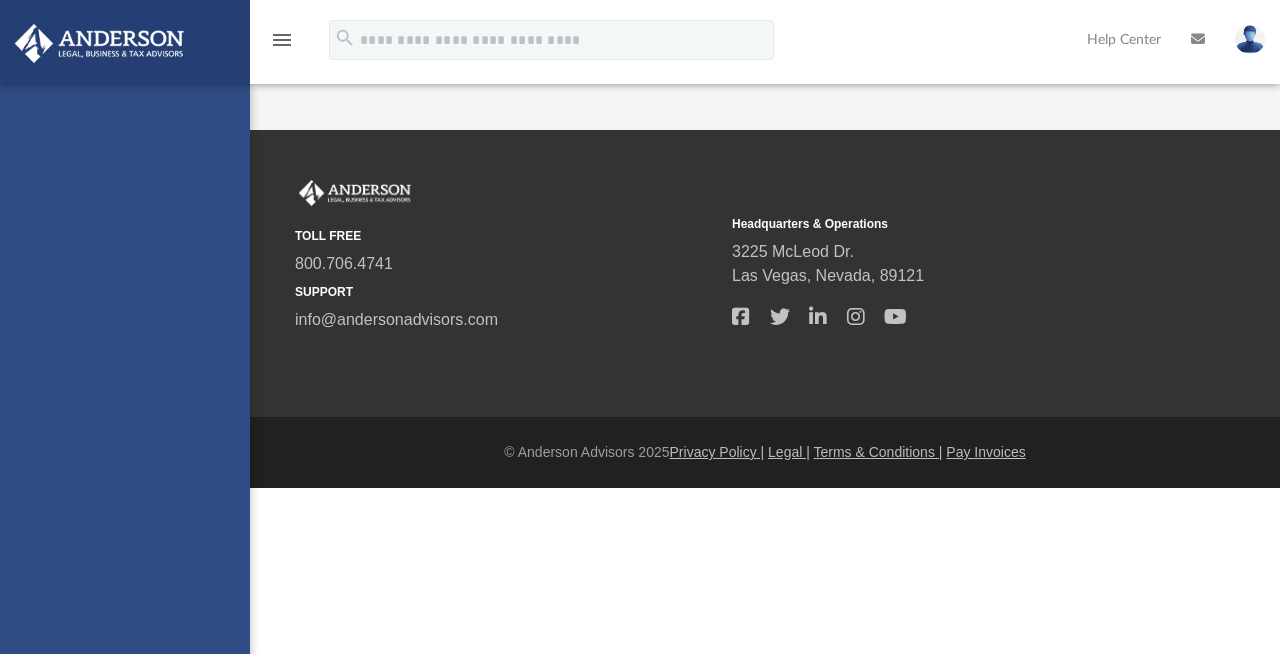 scroll, scrollTop: 0, scrollLeft: 0, axis: both 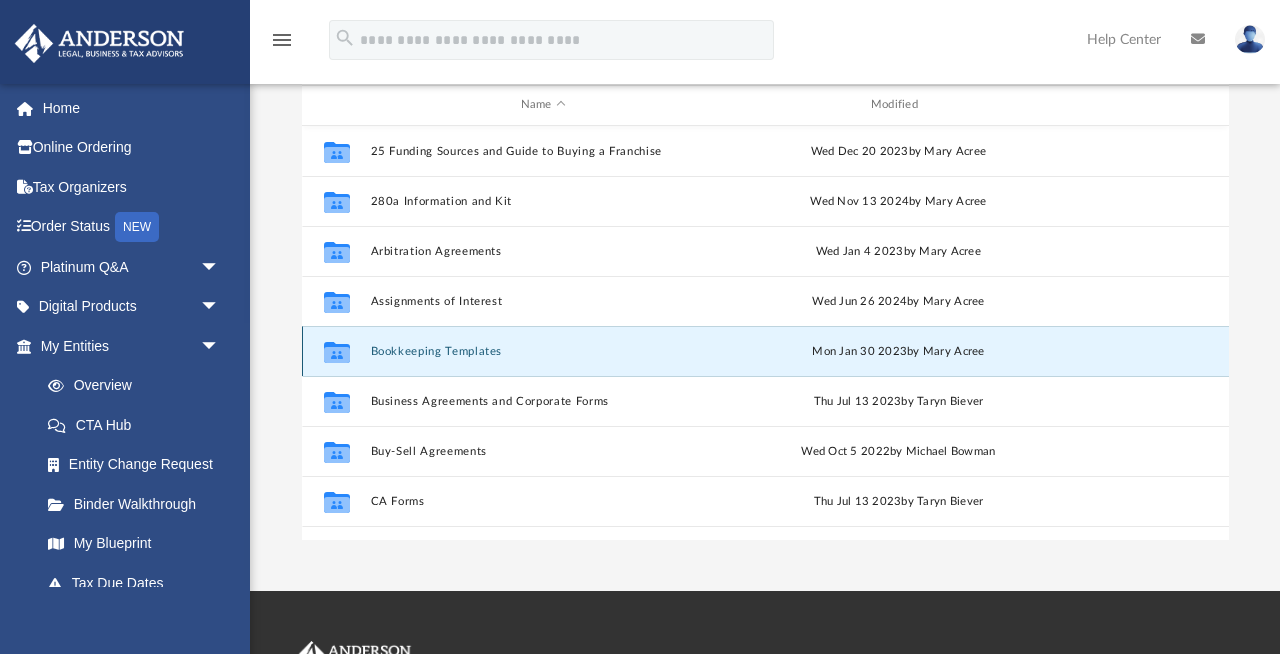 click on "Bookkeeping Templates" at bounding box center (543, 351) 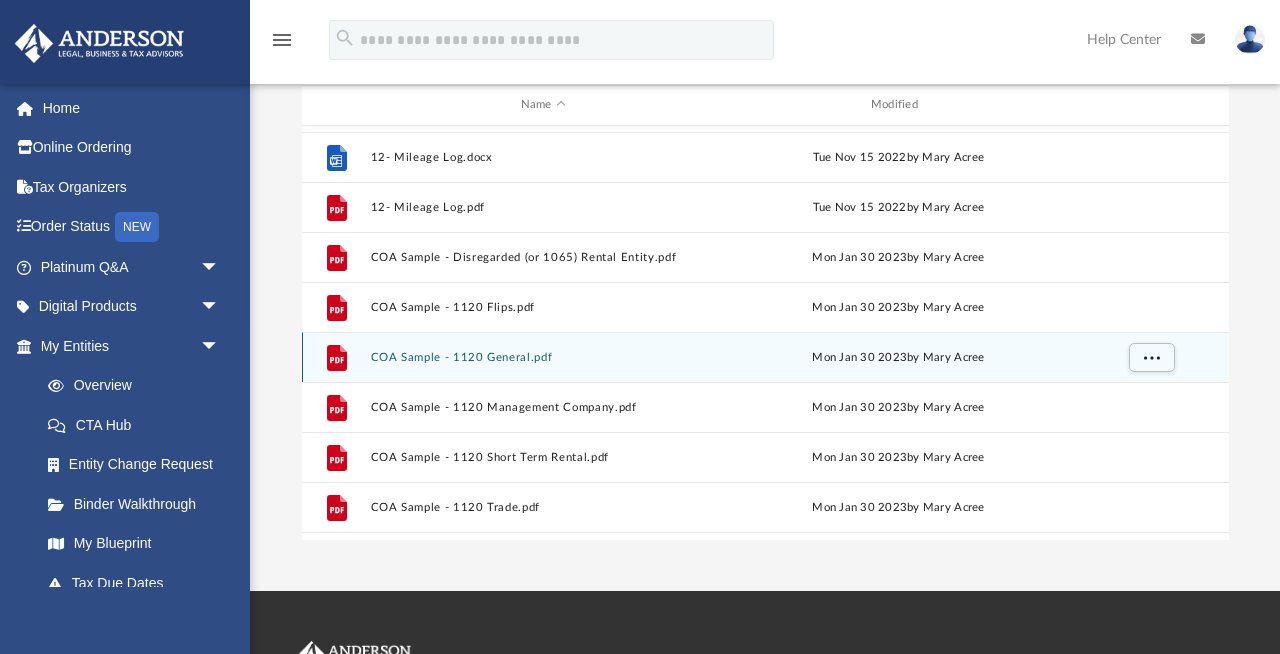 scroll, scrollTop: 0, scrollLeft: 0, axis: both 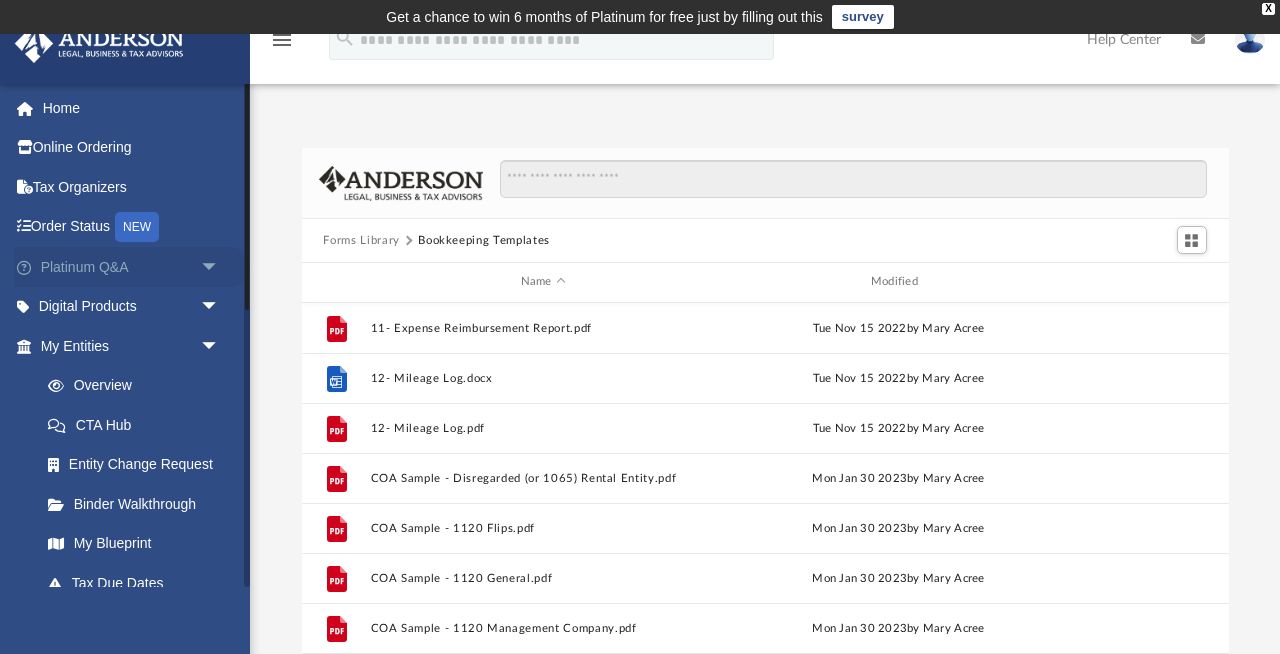click on "arrow_drop_down" at bounding box center (220, 267) 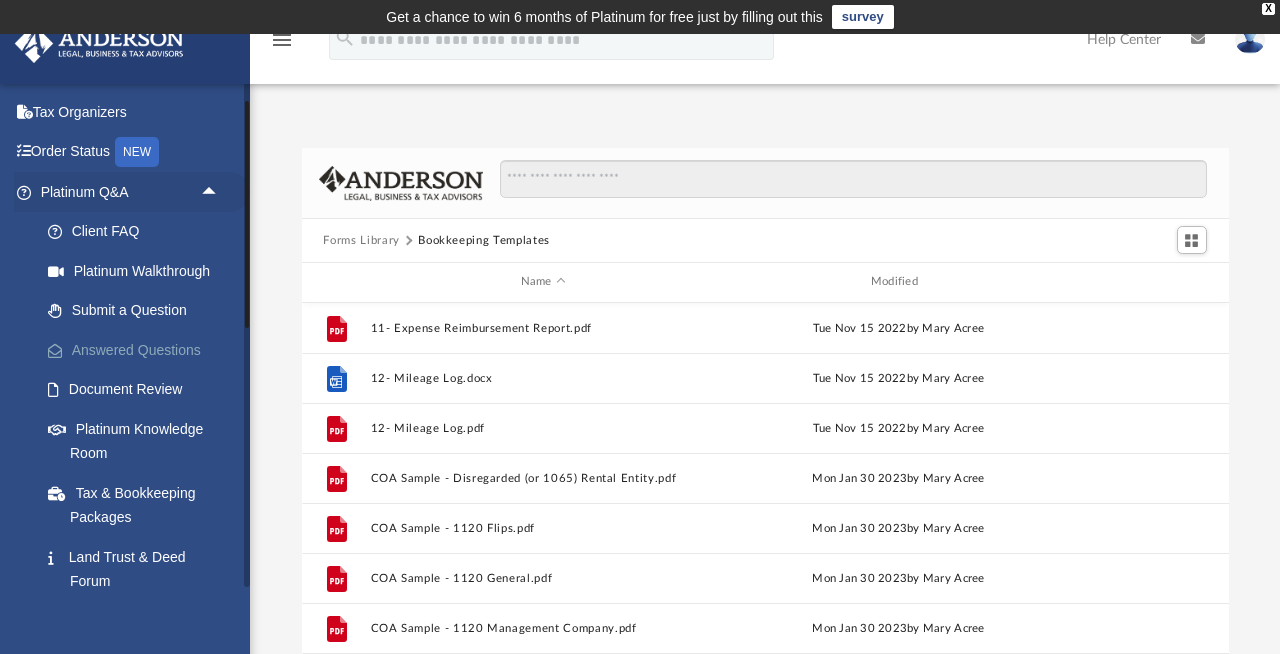 scroll, scrollTop: 80, scrollLeft: 0, axis: vertical 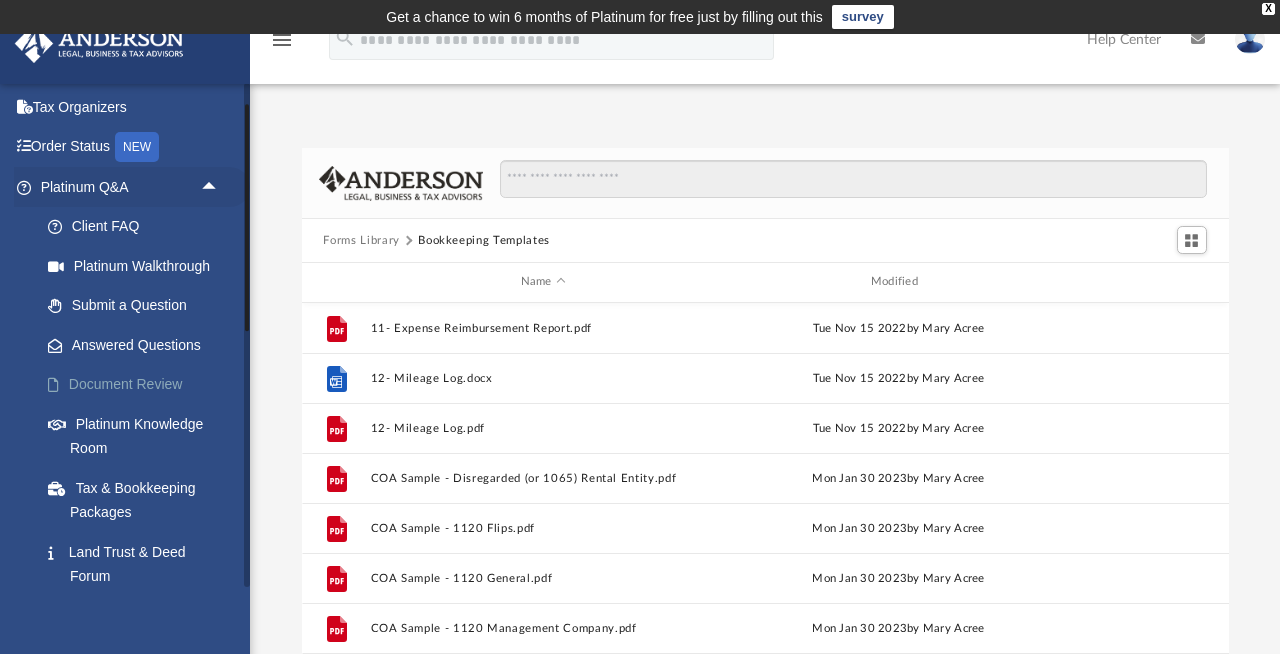 click on "Document Review" at bounding box center (139, 385) 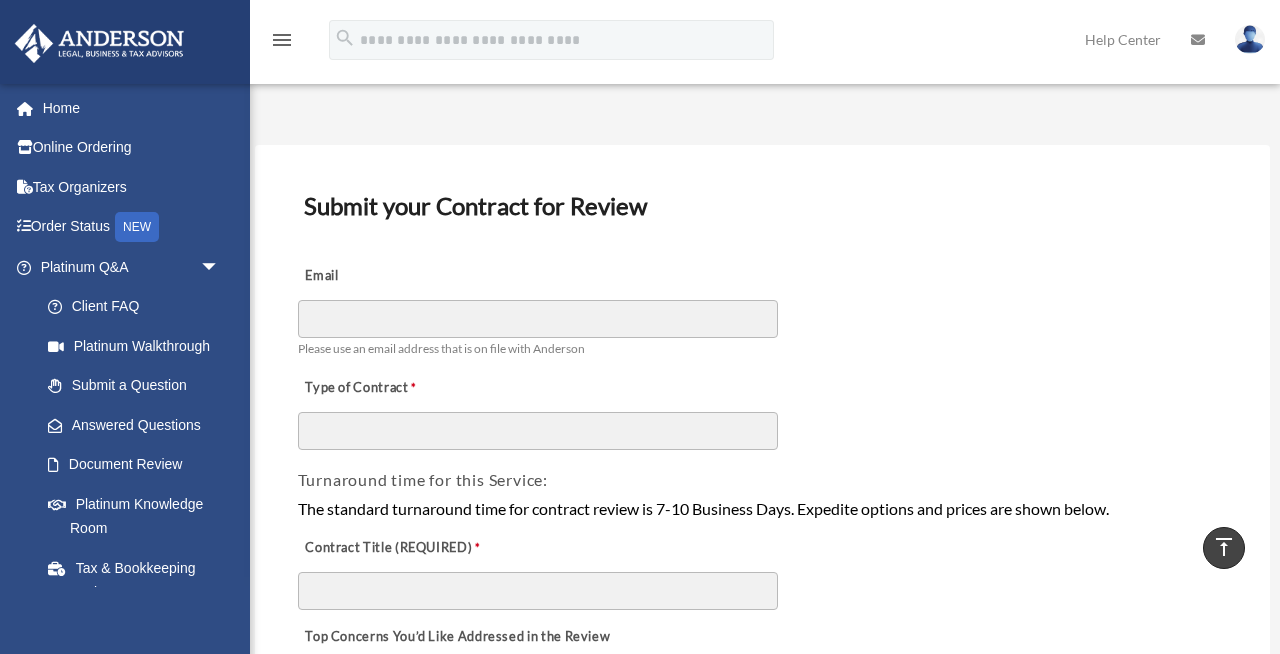 scroll, scrollTop: 41, scrollLeft: 0, axis: vertical 